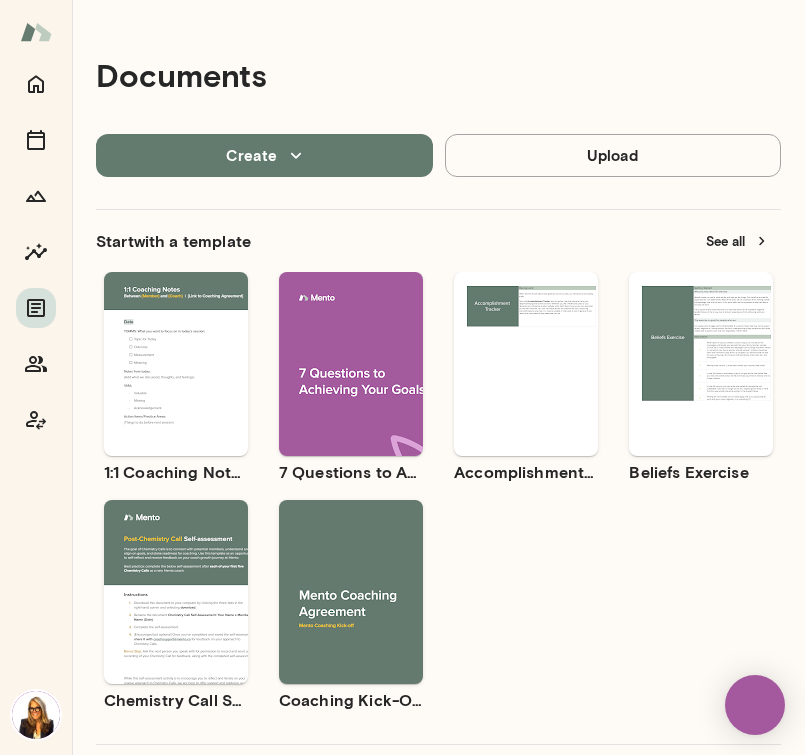 scroll, scrollTop: 0, scrollLeft: 0, axis: both 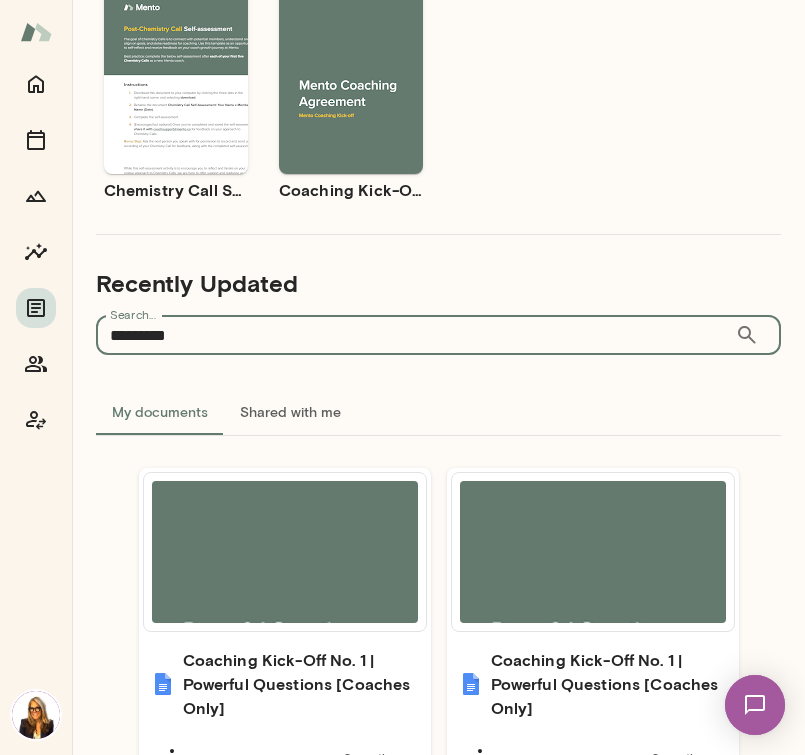 click on "*********" at bounding box center [415, 335] 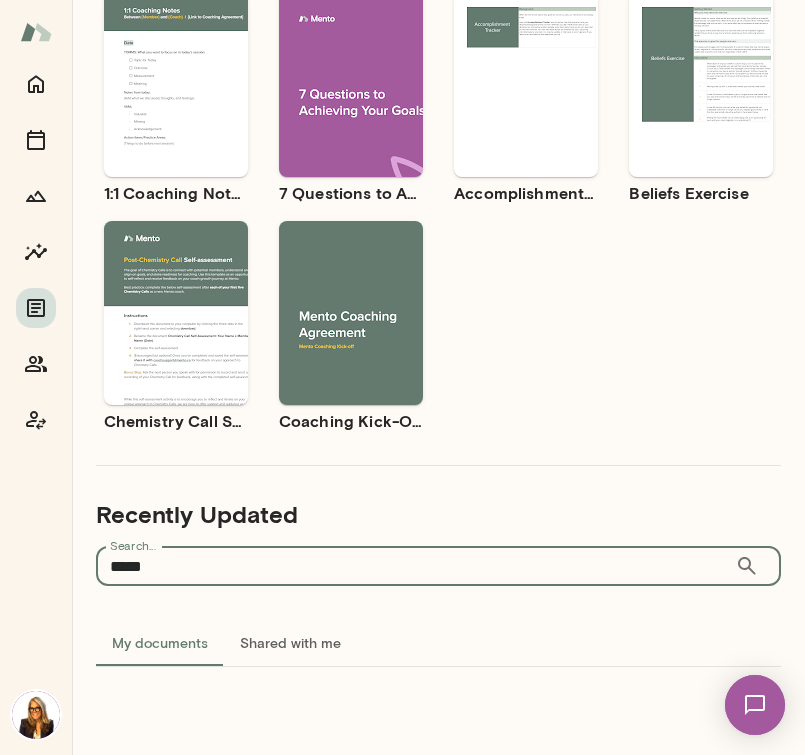 scroll, scrollTop: 279, scrollLeft: 0, axis: vertical 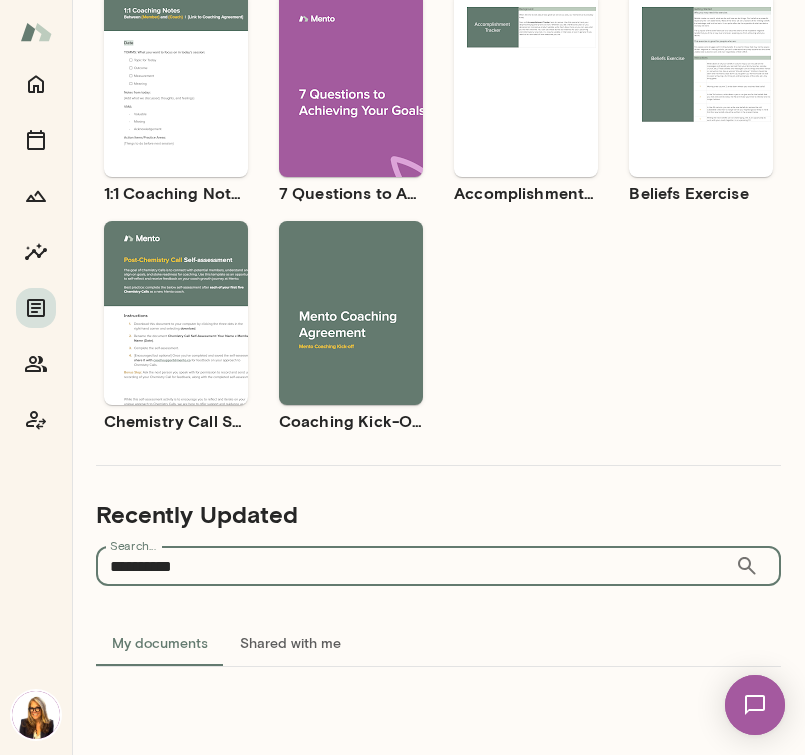 type on "**********" 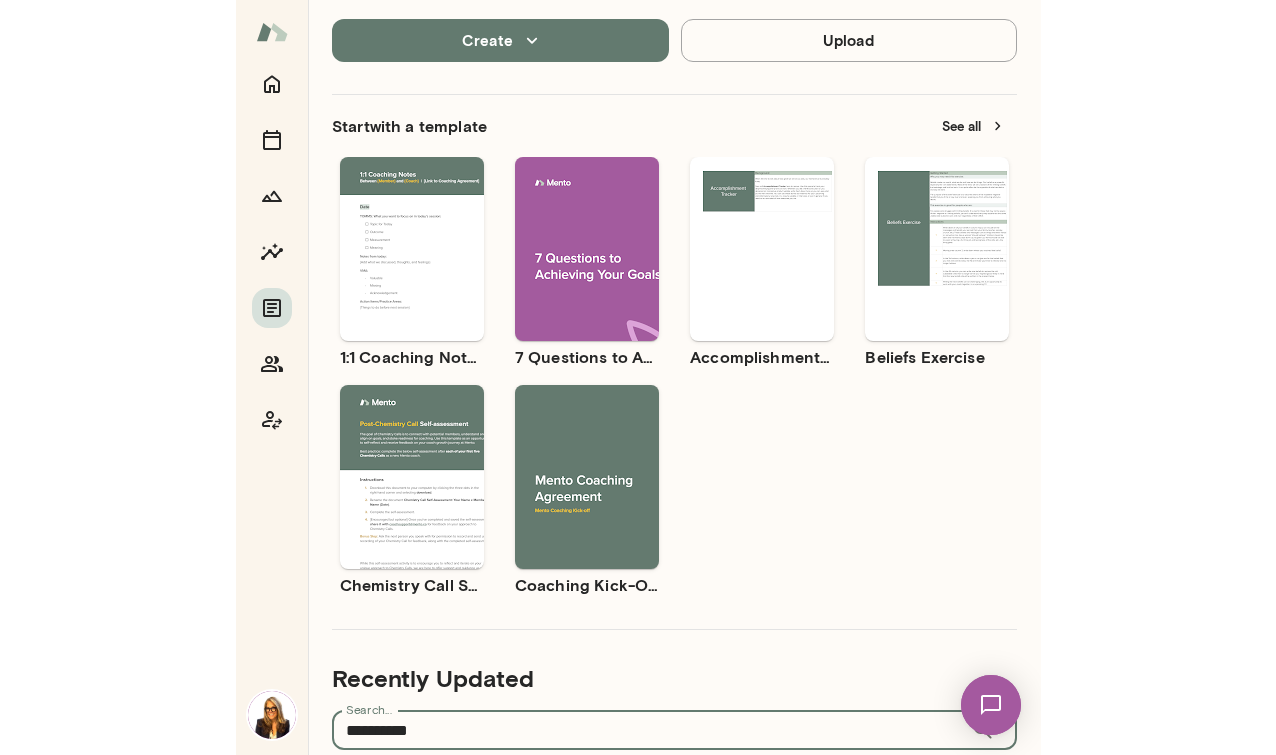 scroll, scrollTop: 0, scrollLeft: 0, axis: both 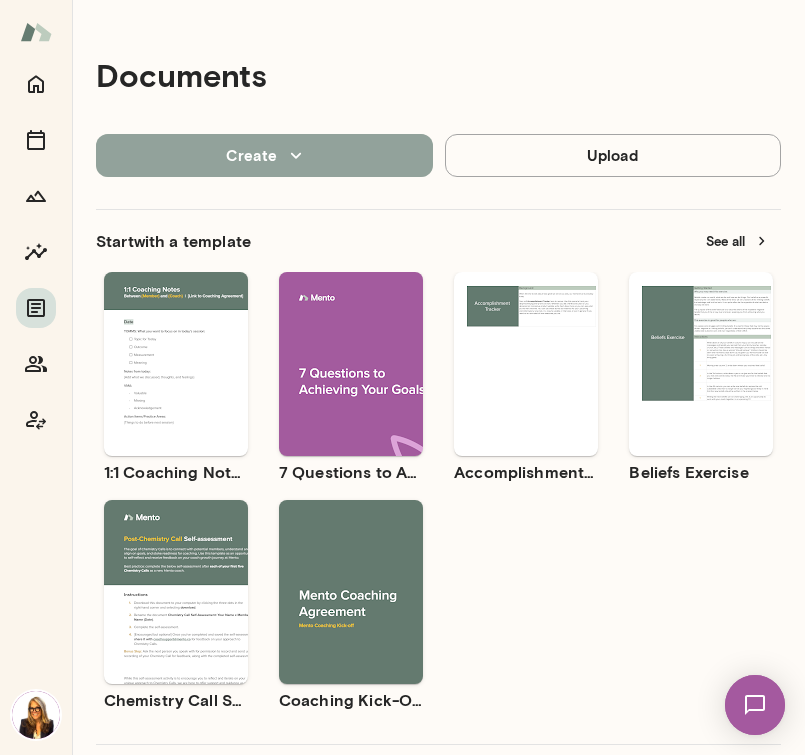 click on "Create" at bounding box center (264, 155) 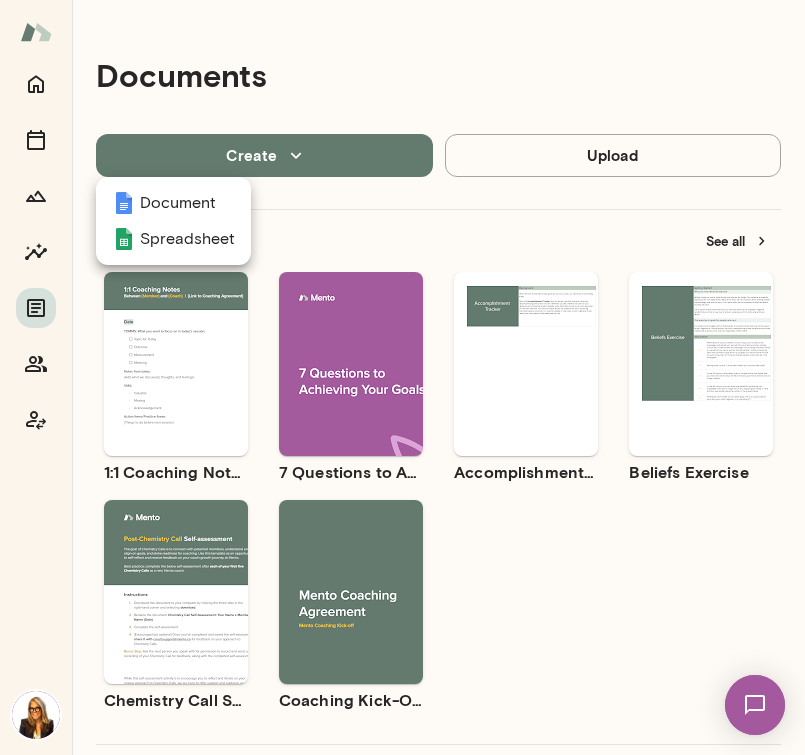 click at bounding box center (402, 377) 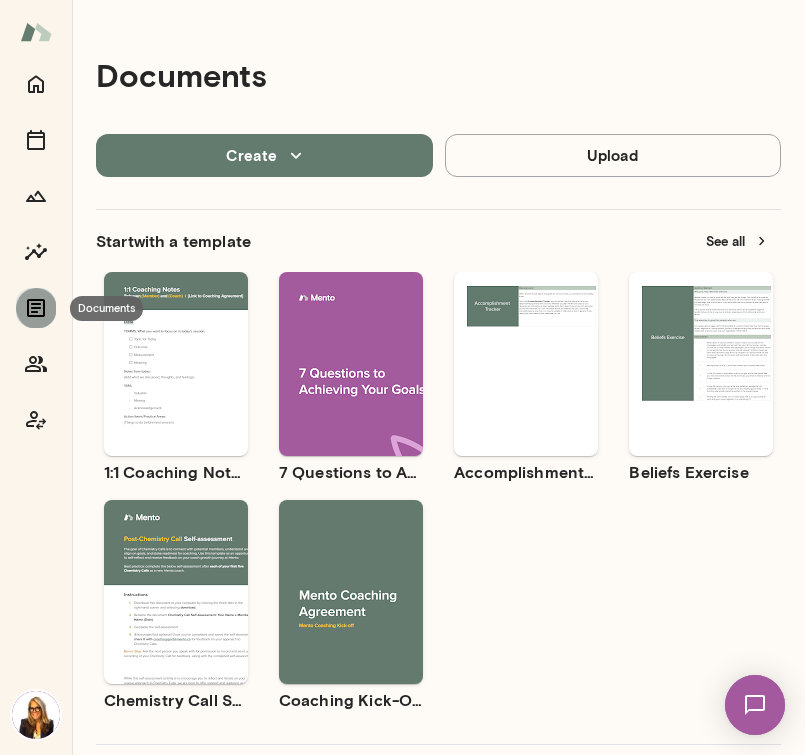 click 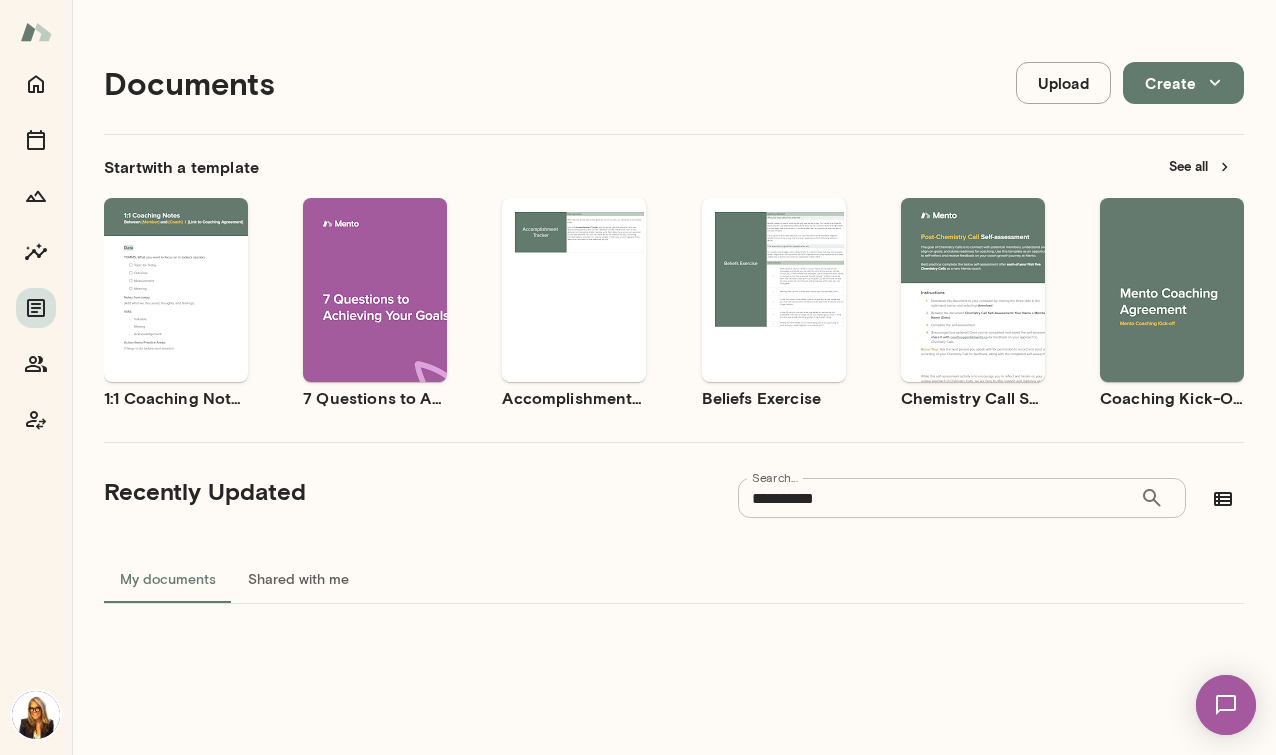 click on "See all" at bounding box center (1200, 166) 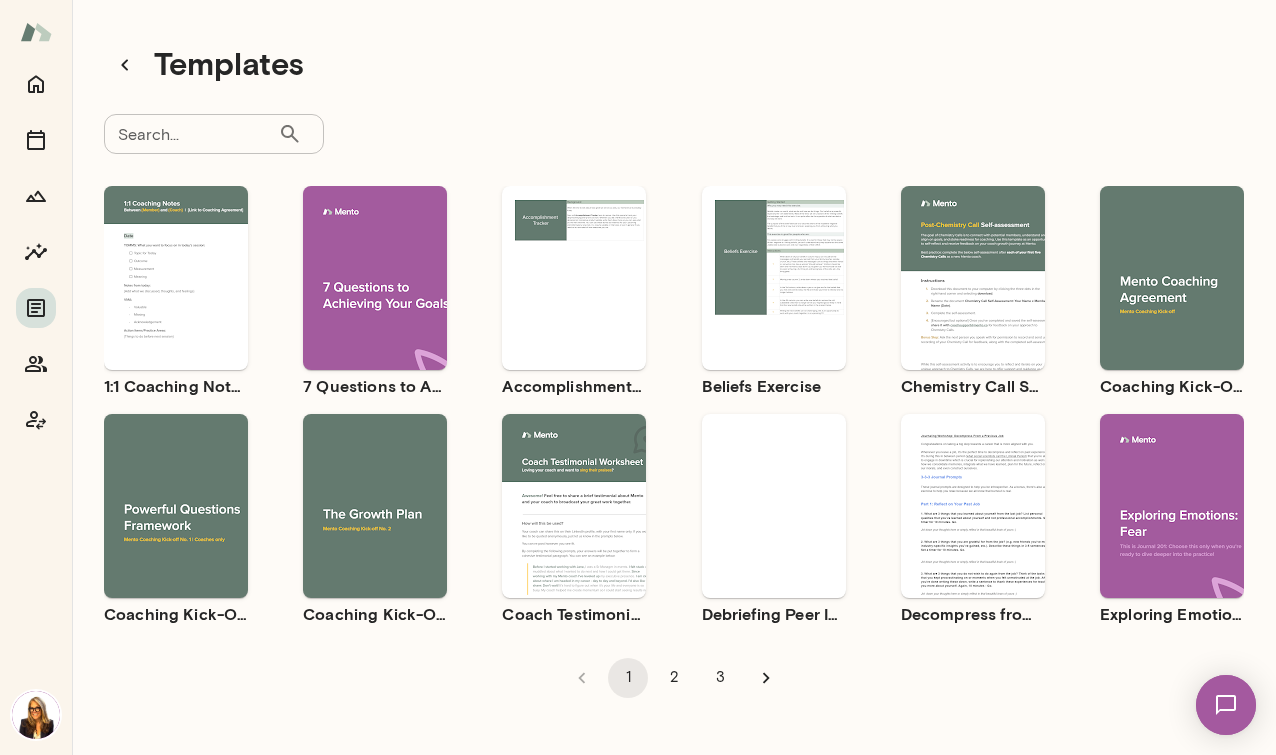 scroll, scrollTop: 0, scrollLeft: 0, axis: both 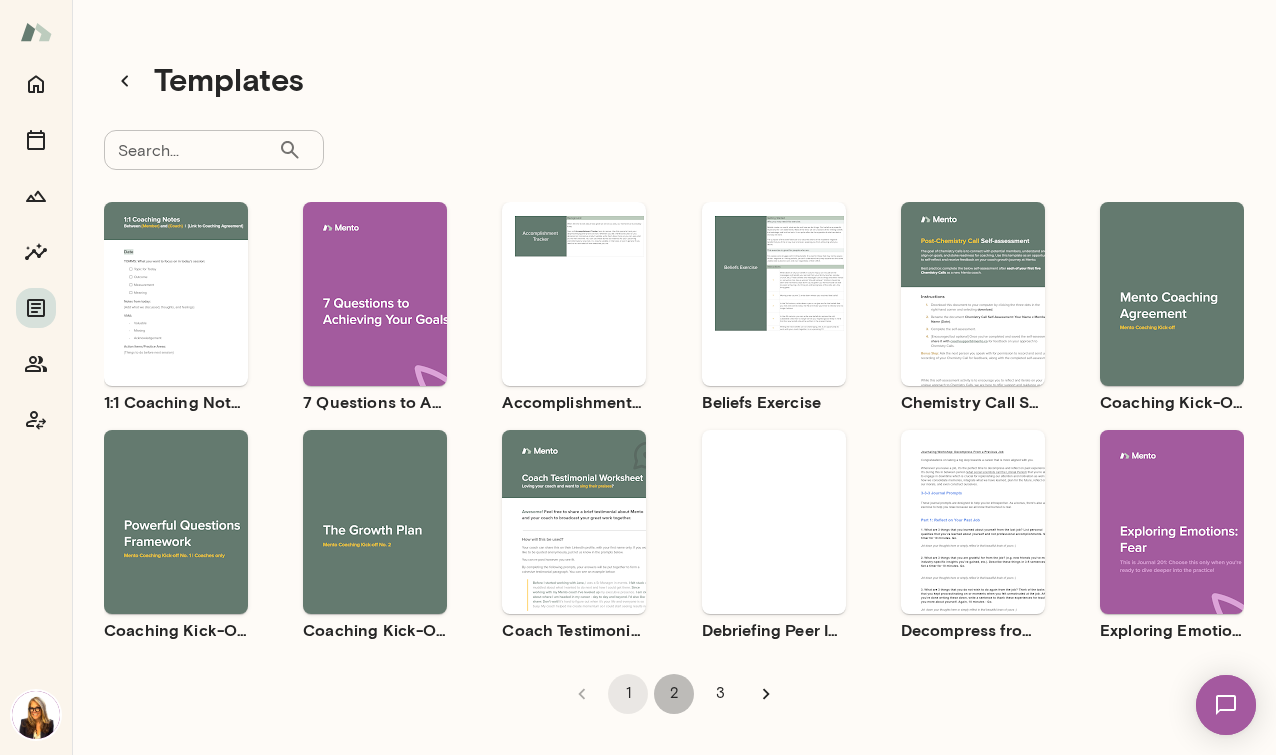 click on "2" at bounding box center [674, 694] 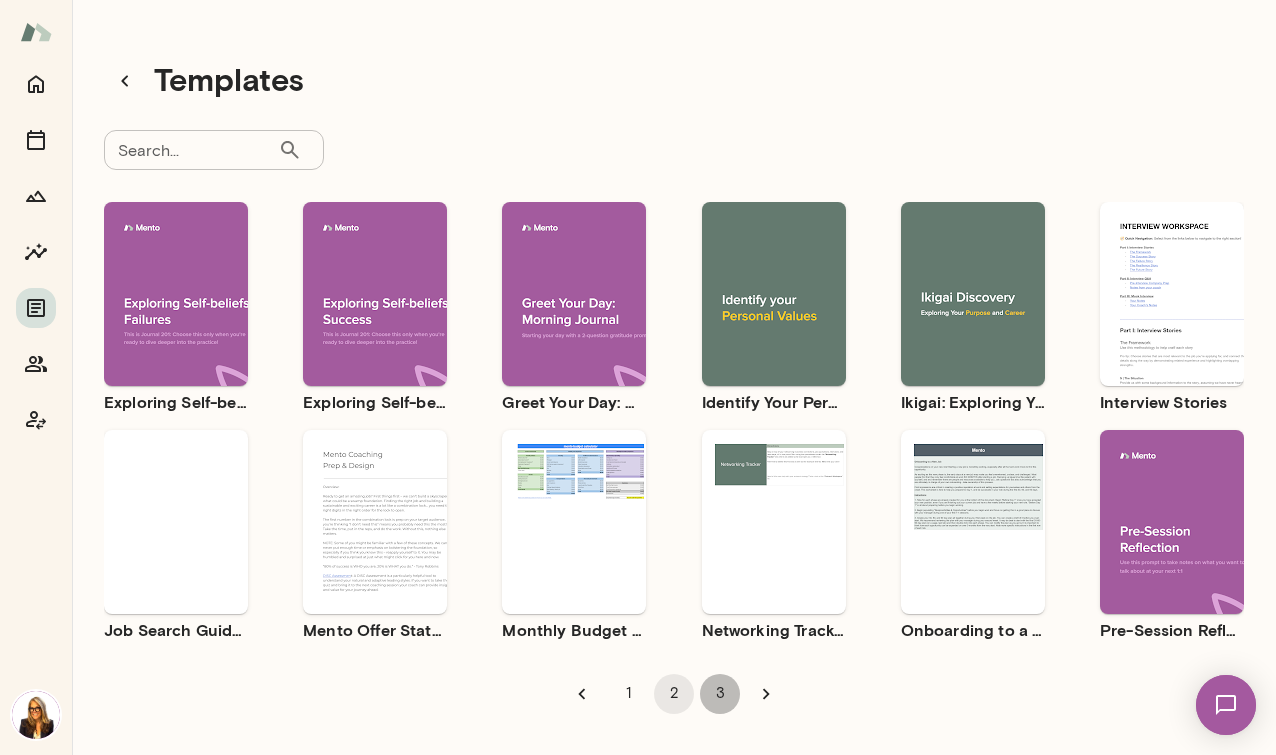 click on "3" at bounding box center [720, 694] 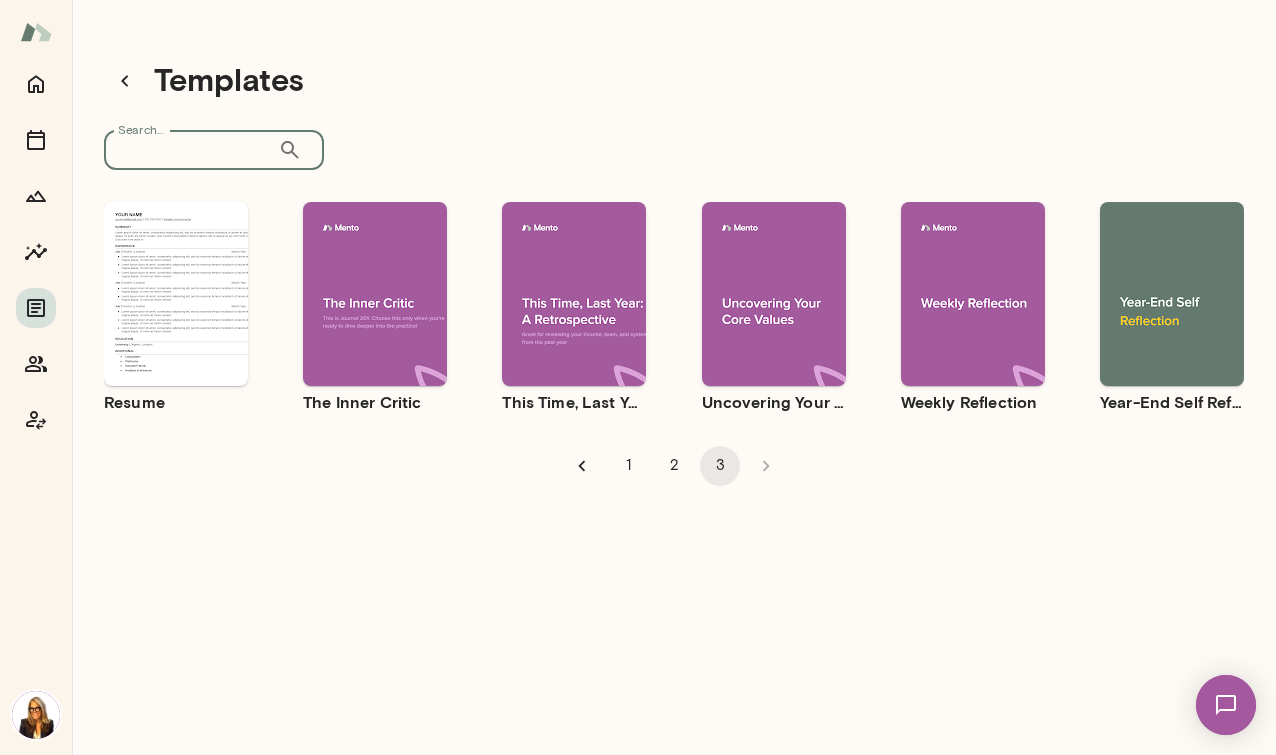 click on "Search..." at bounding box center [191, 150] 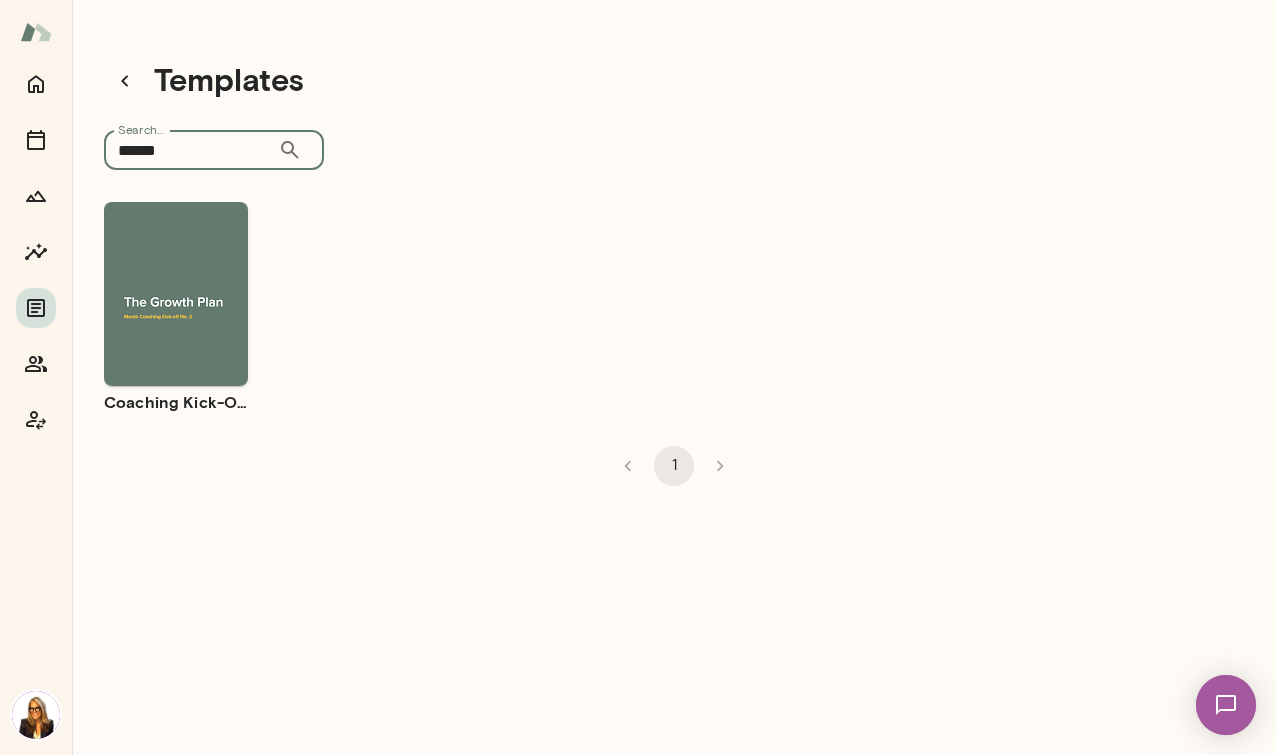 type on "******" 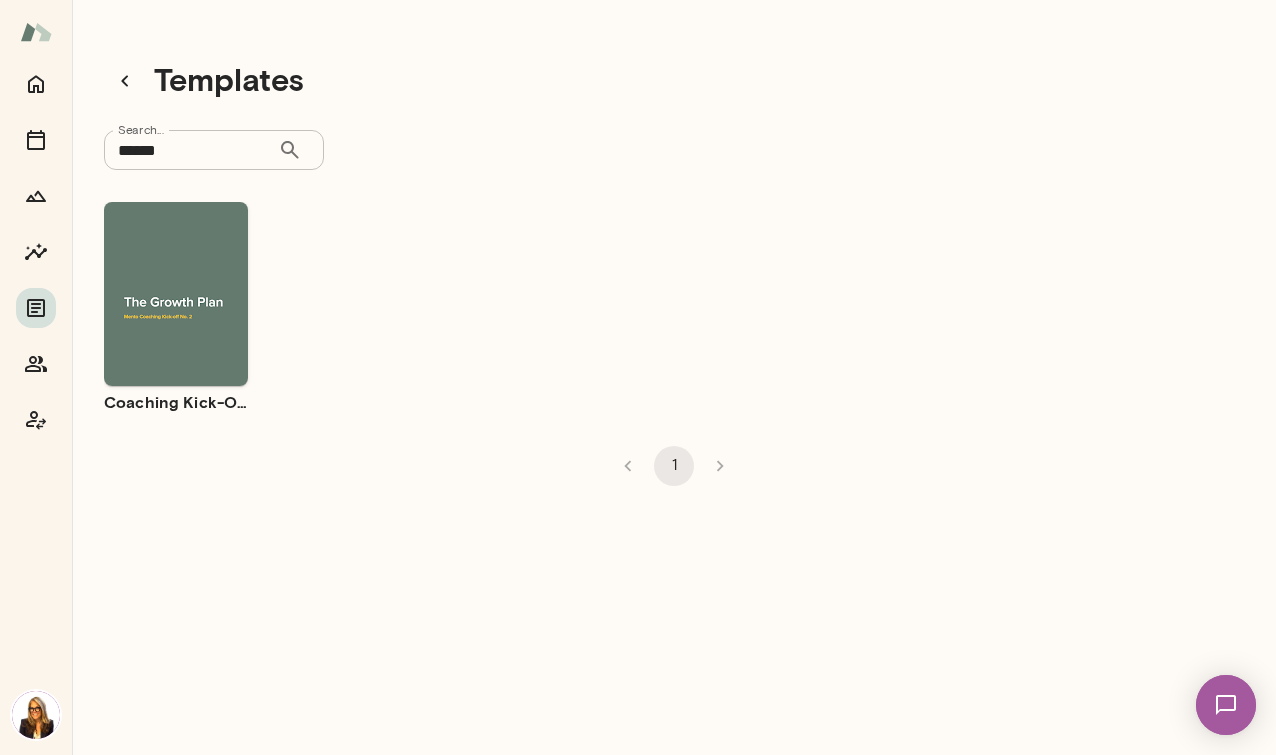 click 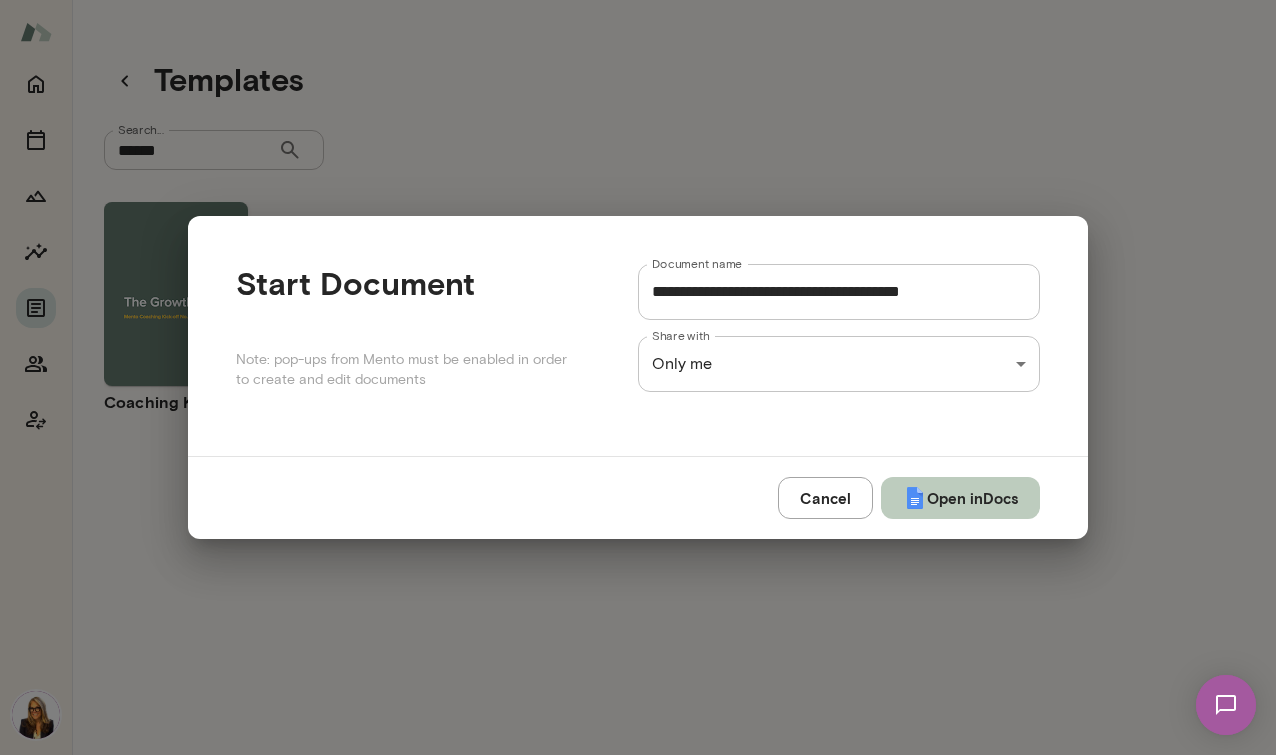 click on "Open in  Docs" at bounding box center [960, 498] 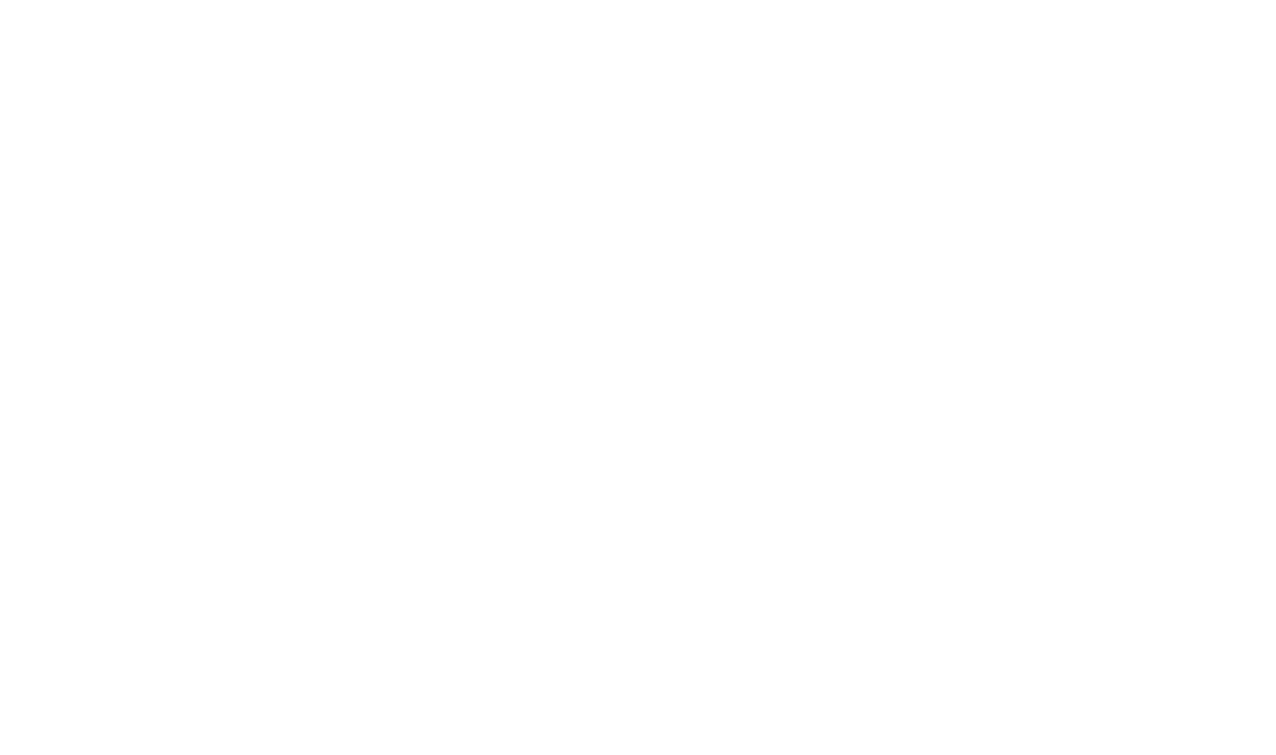 scroll, scrollTop: 0, scrollLeft: 0, axis: both 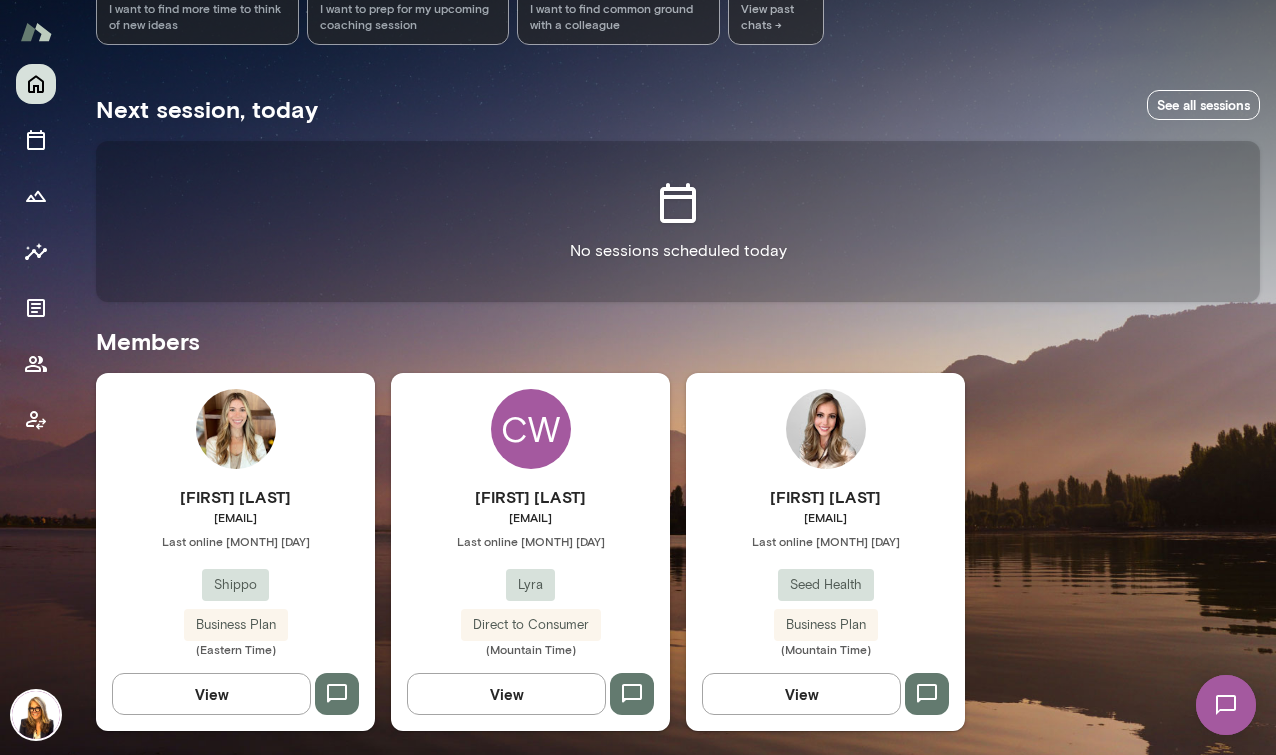 click on "Last online [MONTH] [DAY]" at bounding box center [530, 541] 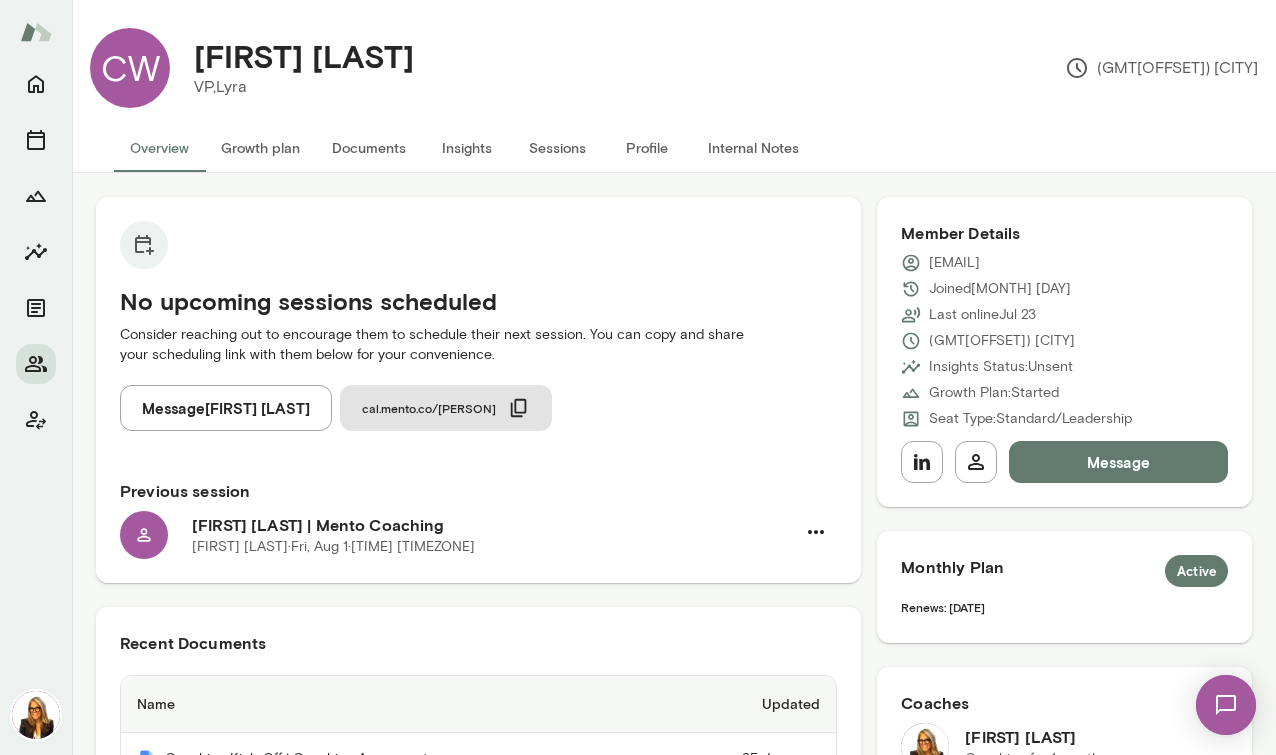 scroll, scrollTop: 16, scrollLeft: 0, axis: vertical 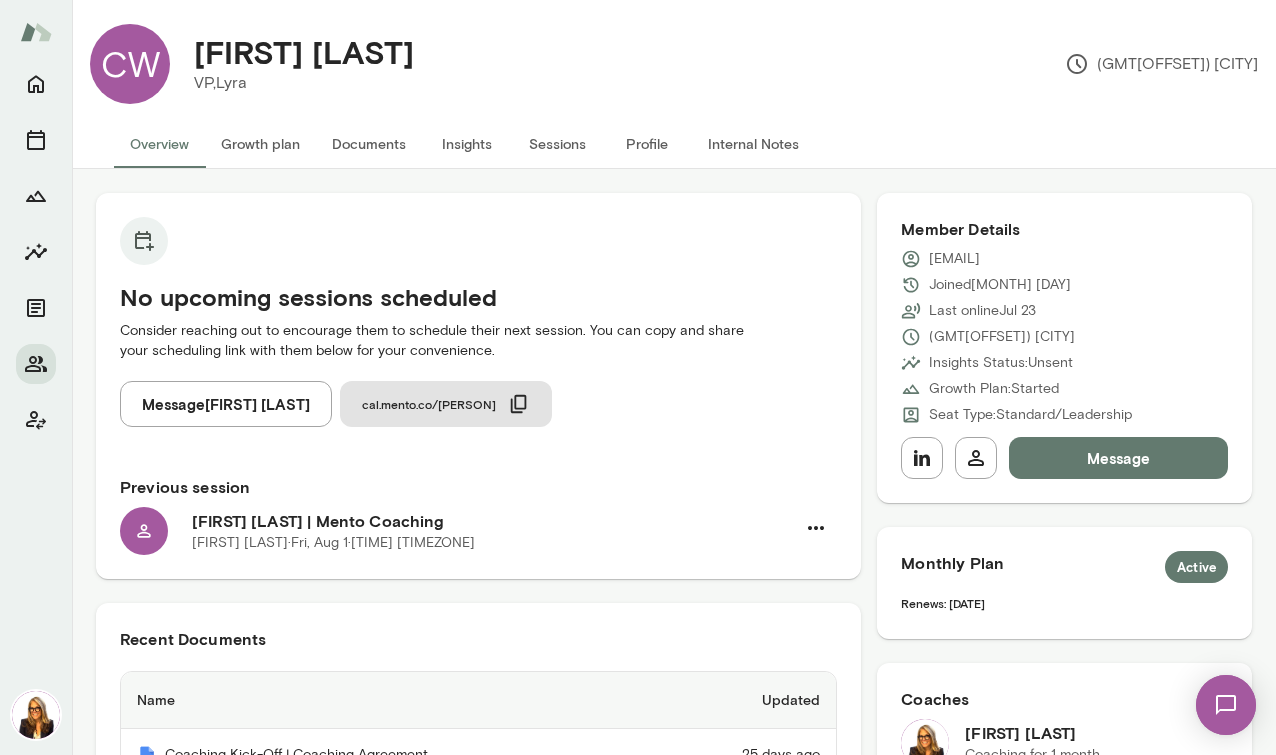 click on "Growth plan" at bounding box center [260, 144] 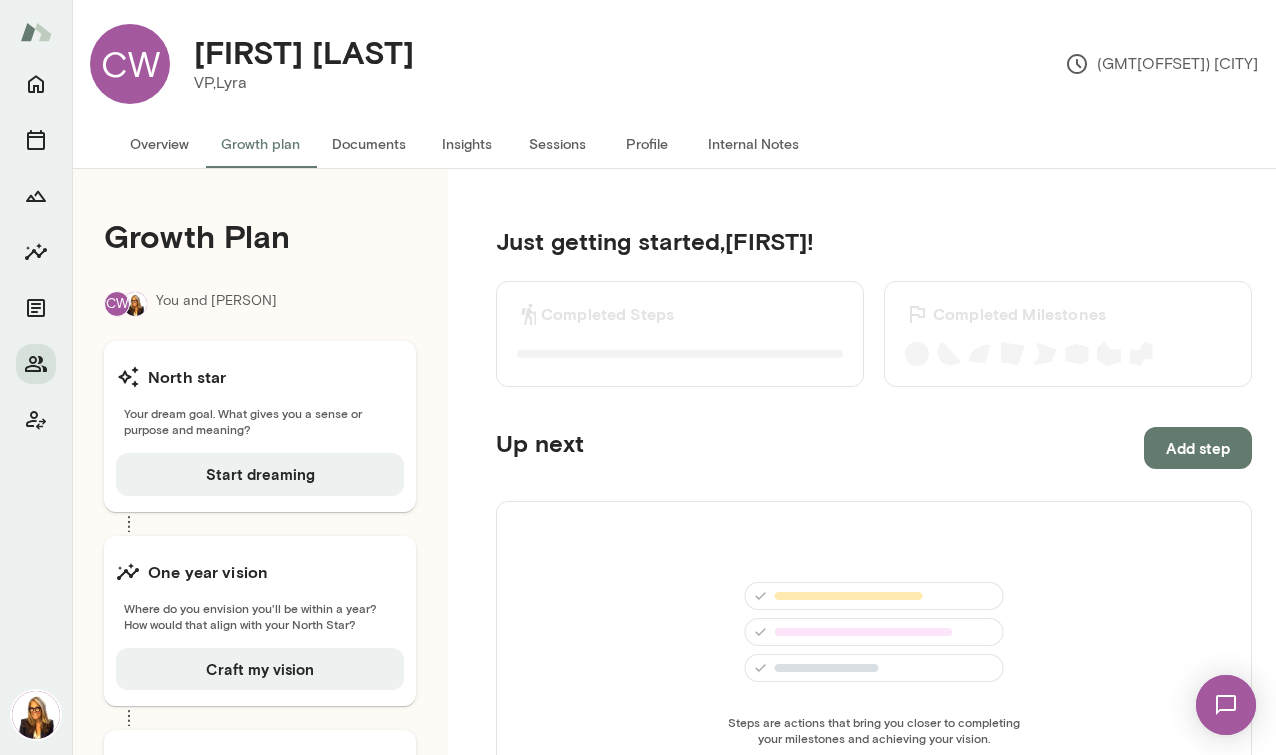 scroll, scrollTop: 0, scrollLeft: 0, axis: both 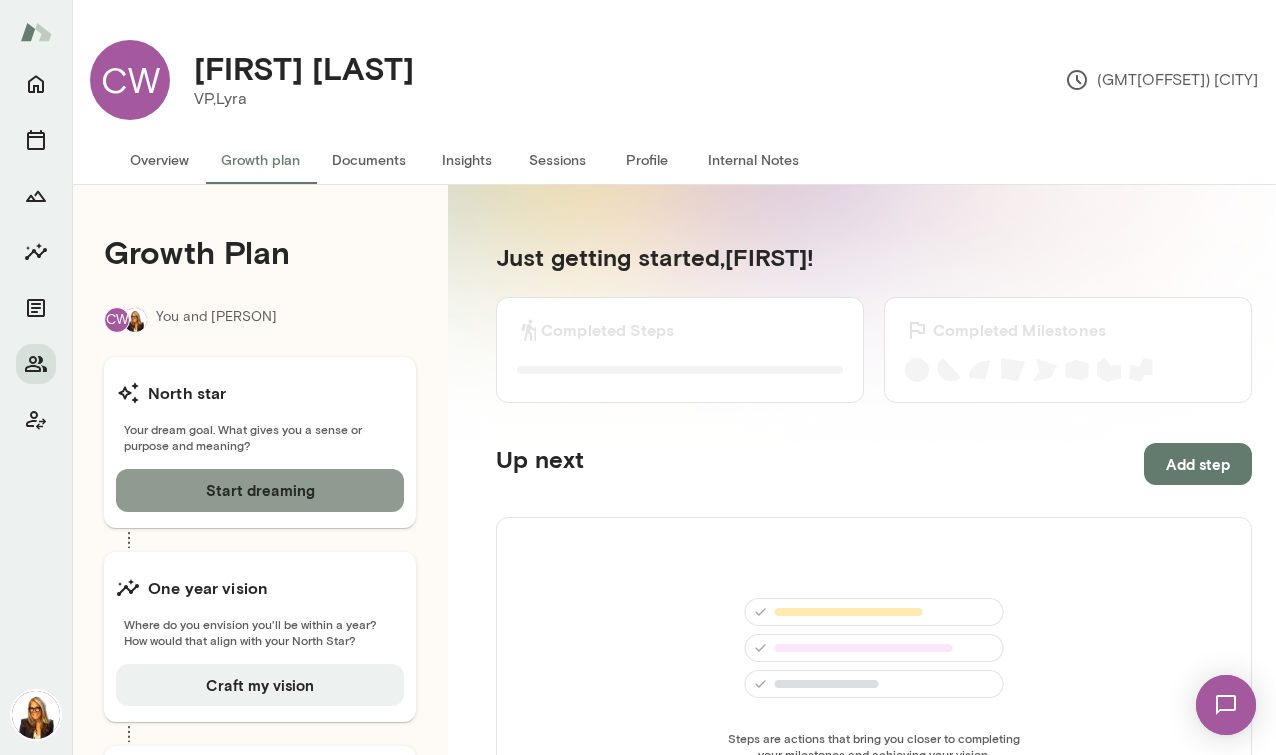click on "Start dreaming" at bounding box center (260, 490) 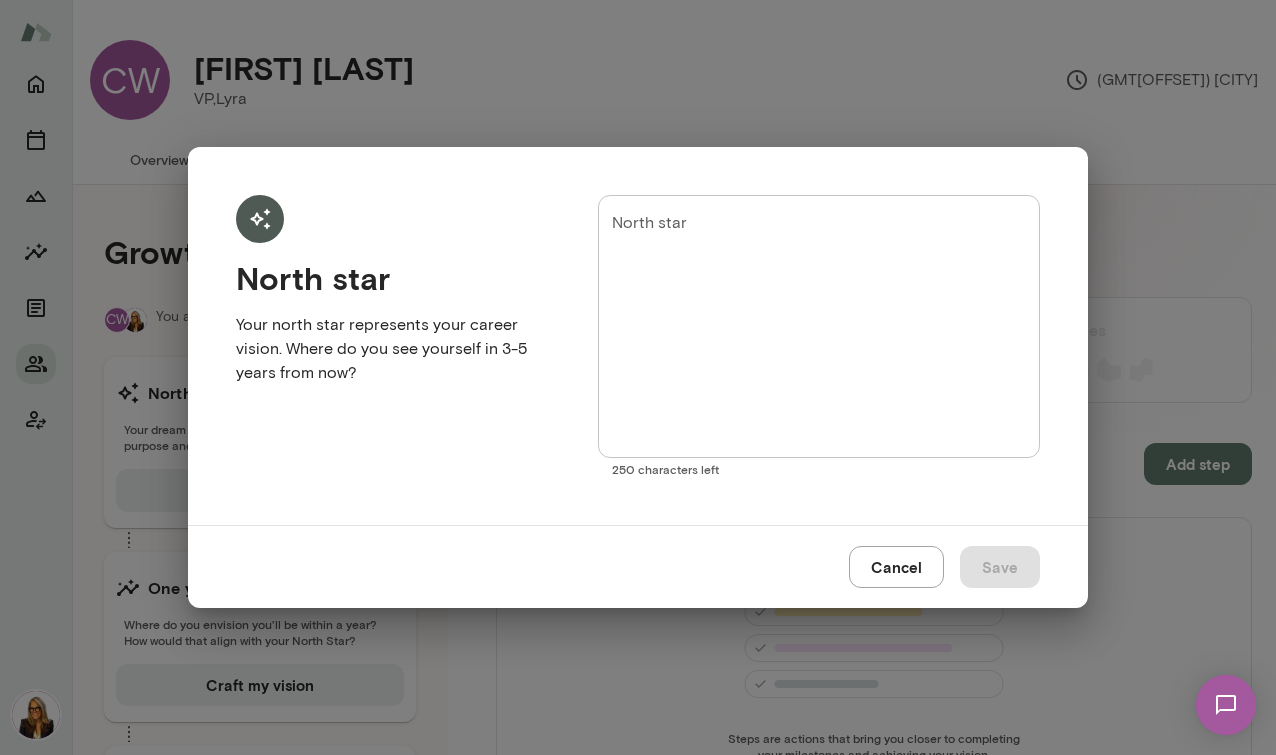 click on "Cancel" at bounding box center [896, 567] 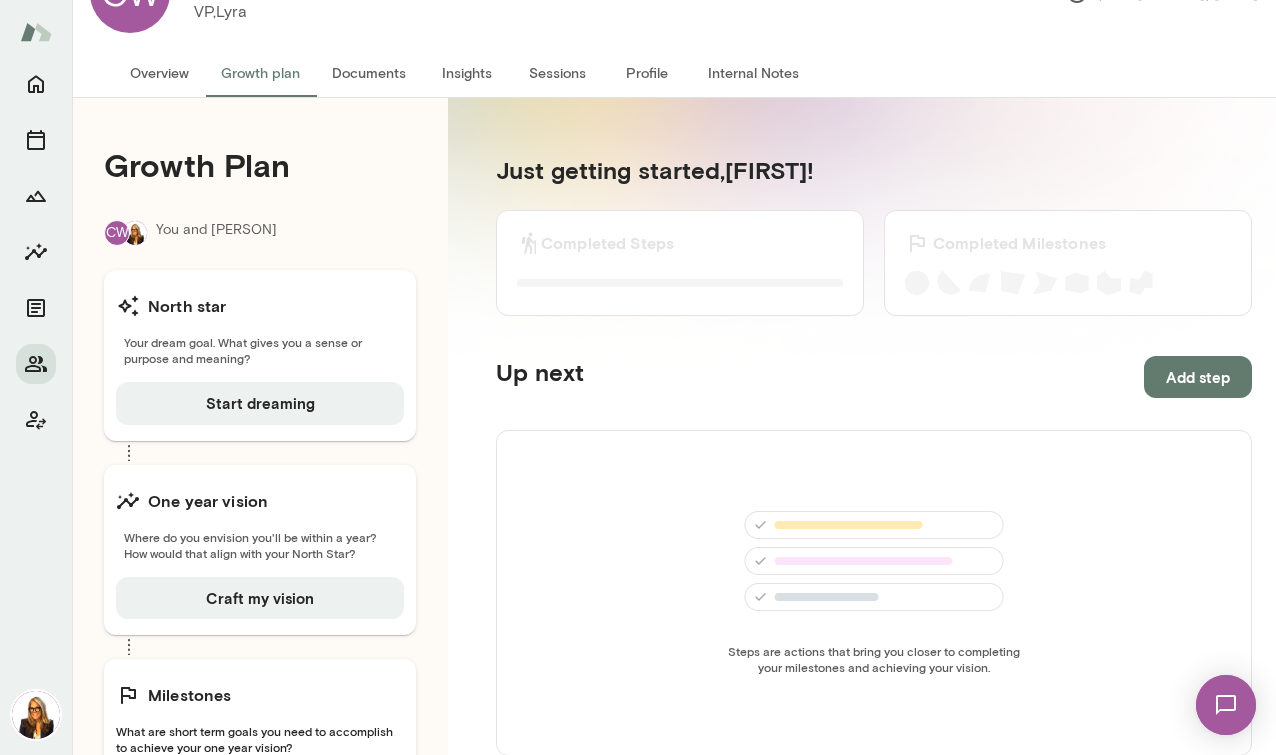 scroll, scrollTop: 79, scrollLeft: 0, axis: vertical 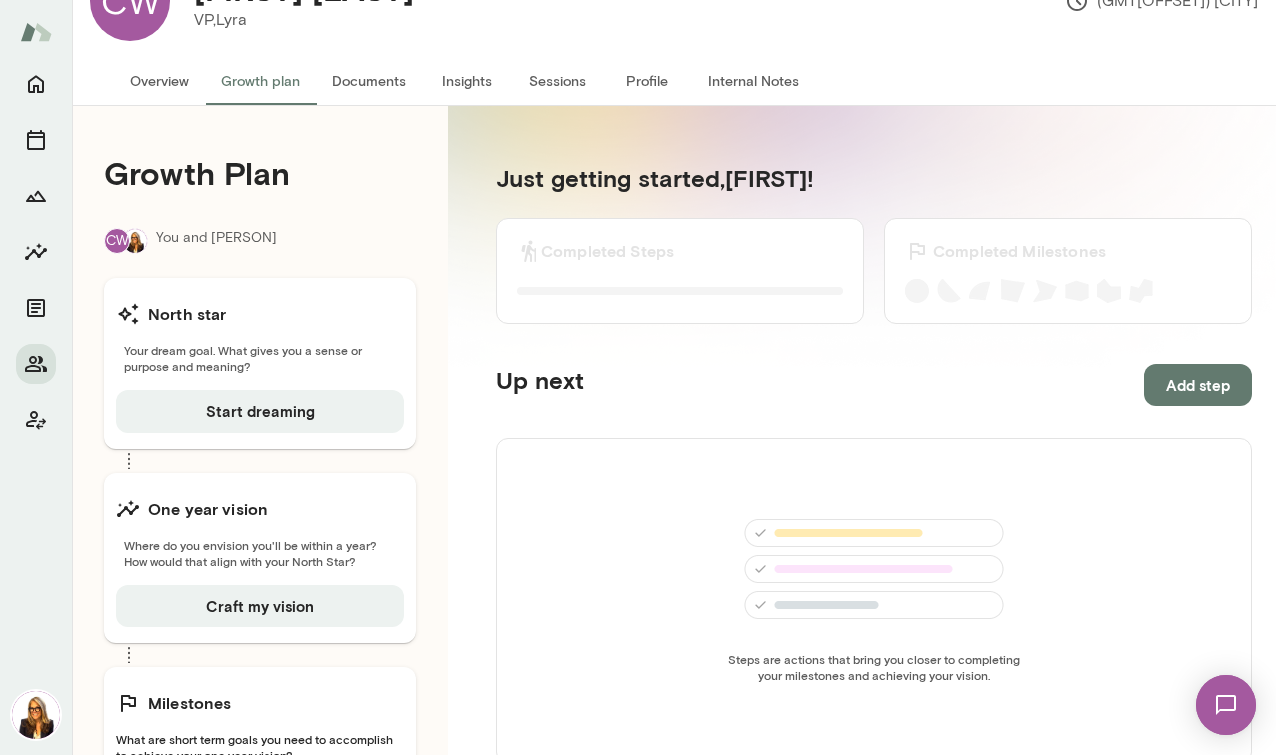 click on "Documents" at bounding box center (369, 81) 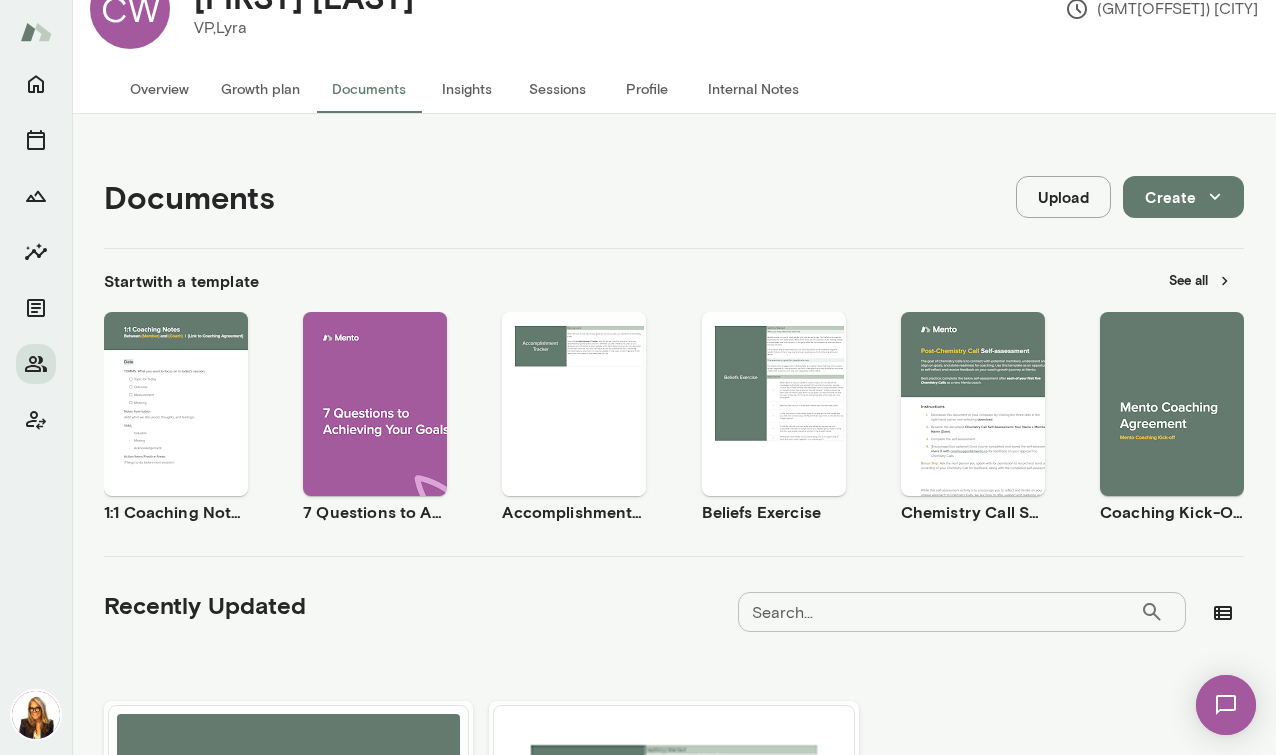 scroll, scrollTop: 66, scrollLeft: 0, axis: vertical 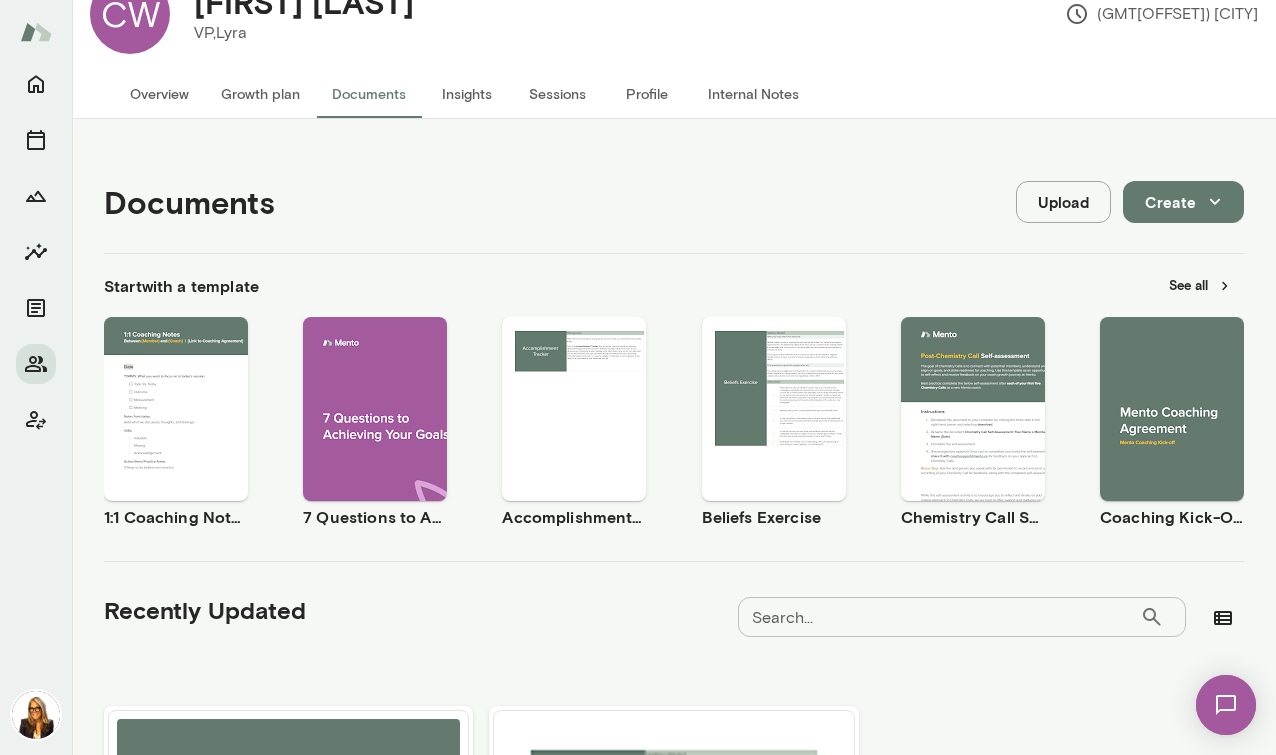 click on "See all" at bounding box center [1200, 285] 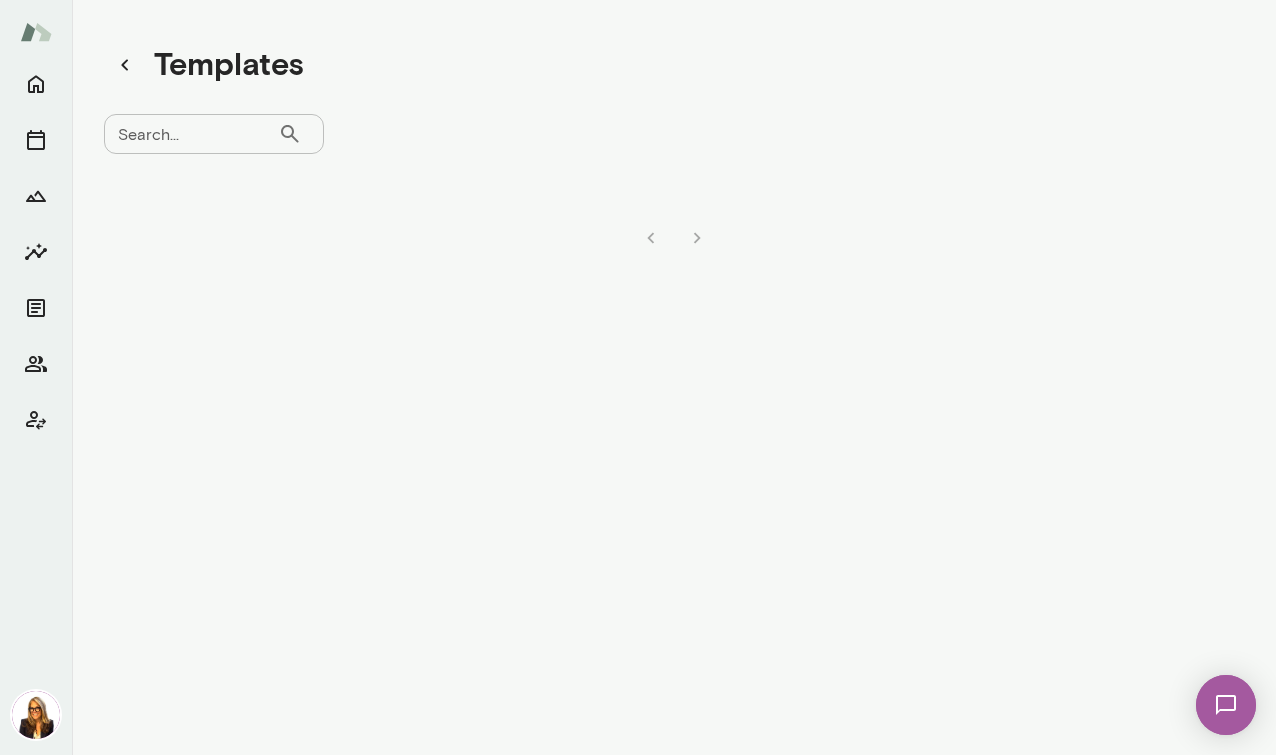 scroll, scrollTop: 16, scrollLeft: 0, axis: vertical 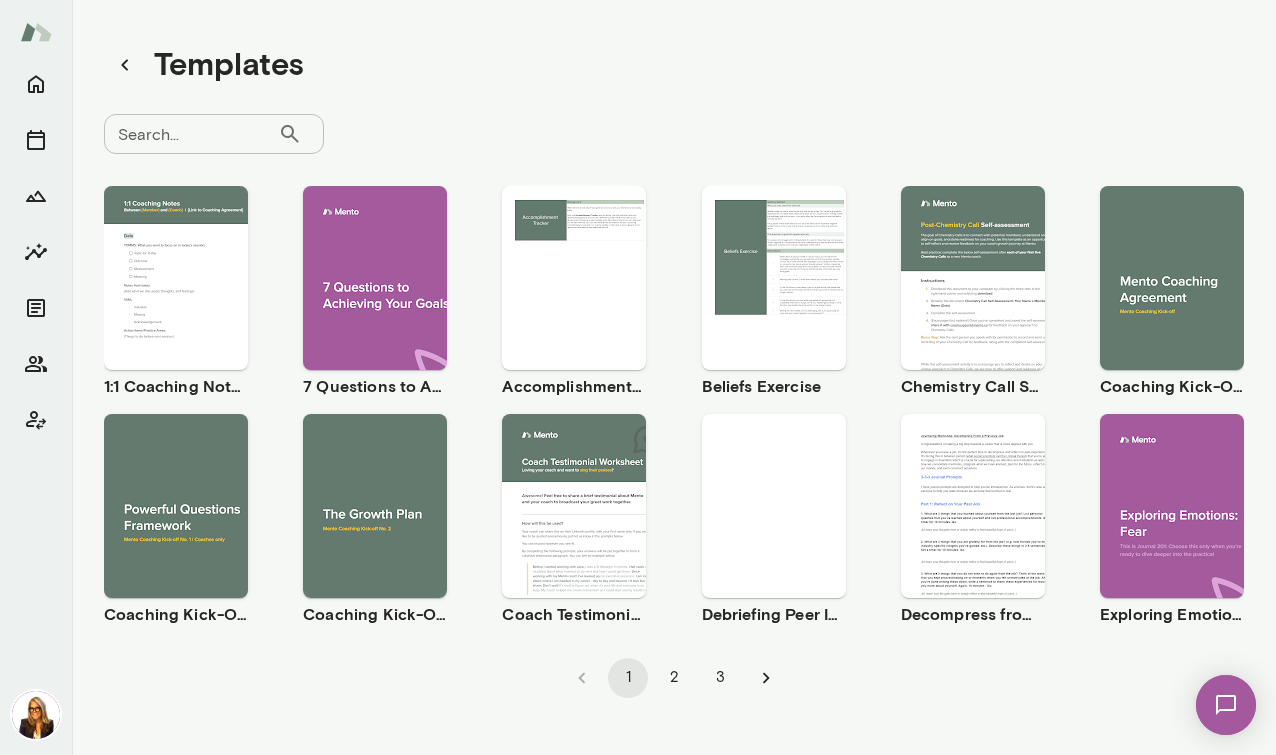 click on "Use template Preview" at bounding box center [375, 506] 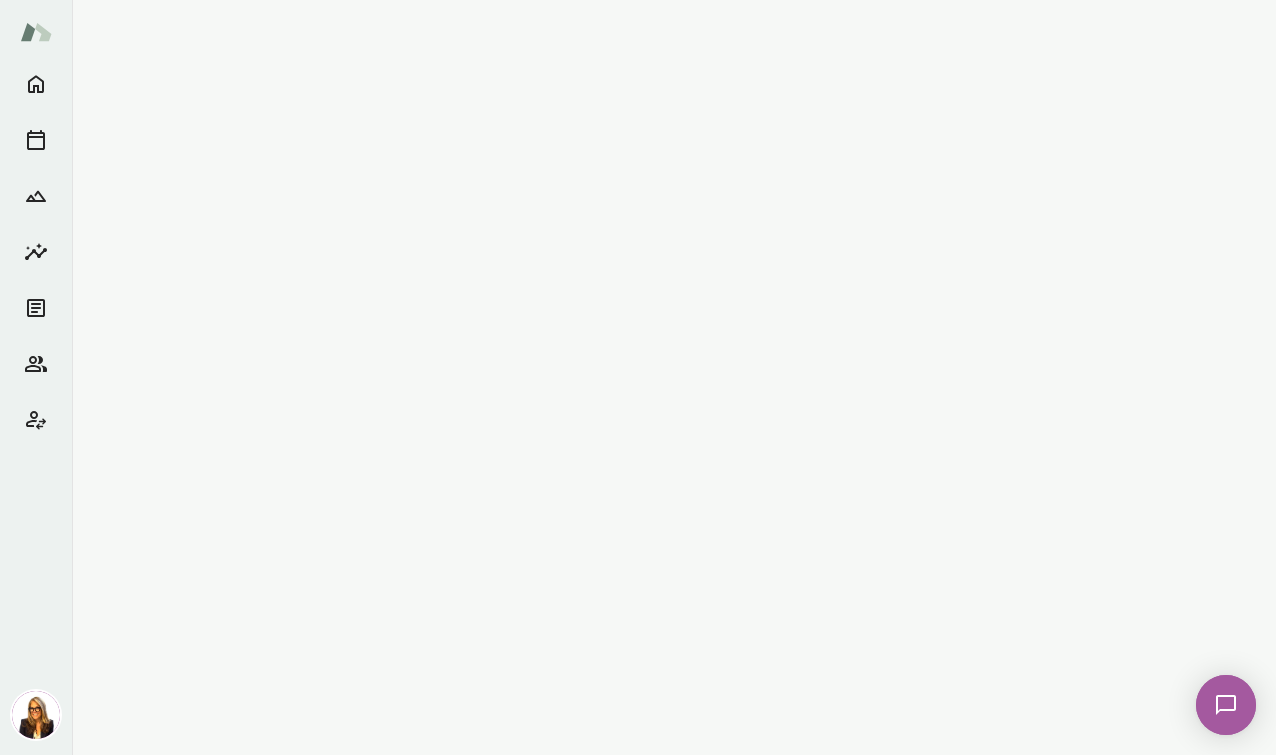scroll, scrollTop: 0, scrollLeft: 0, axis: both 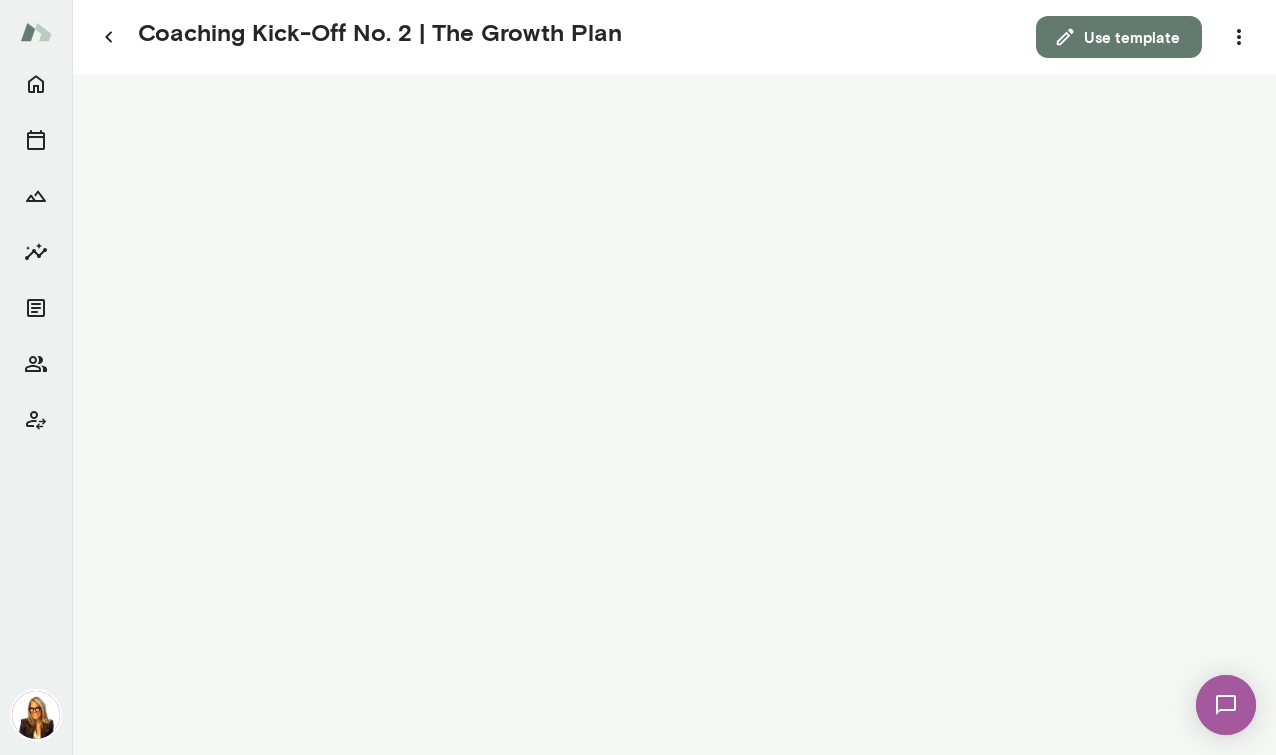 click on "Use template" at bounding box center (1119, 37) 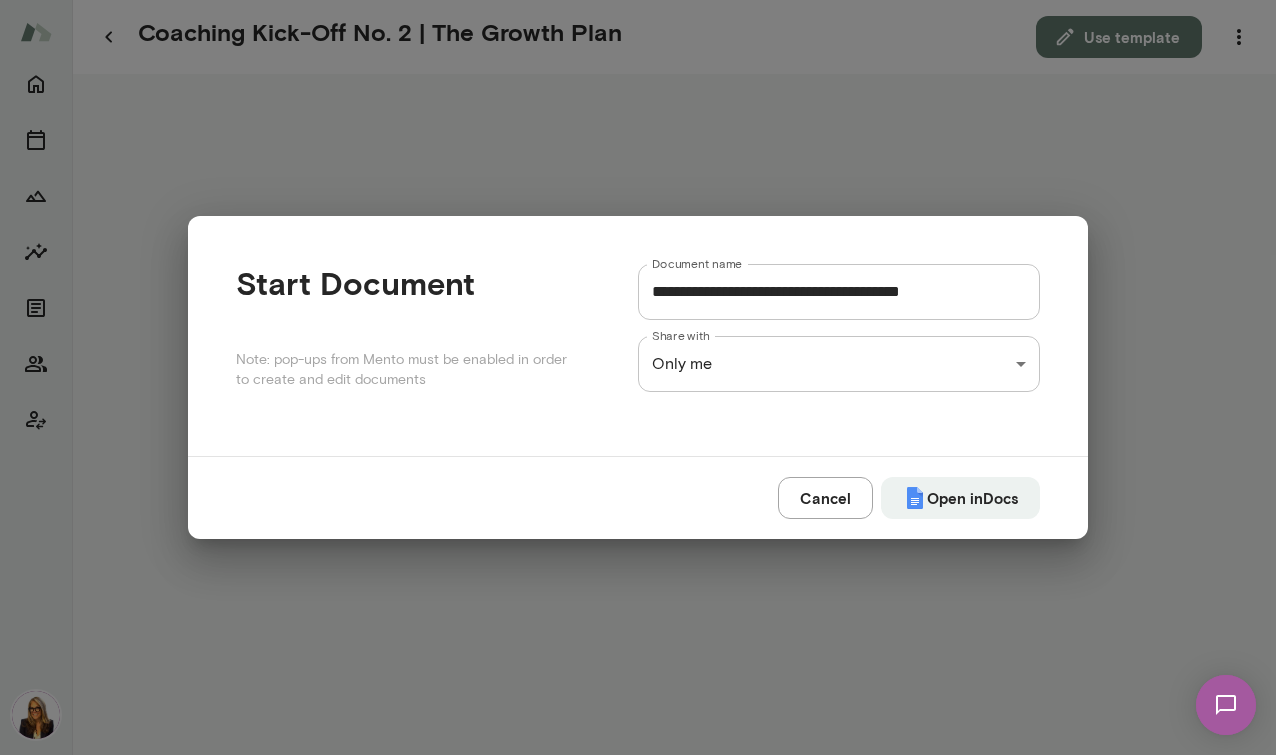 click on "**********" at bounding box center [638, 0] 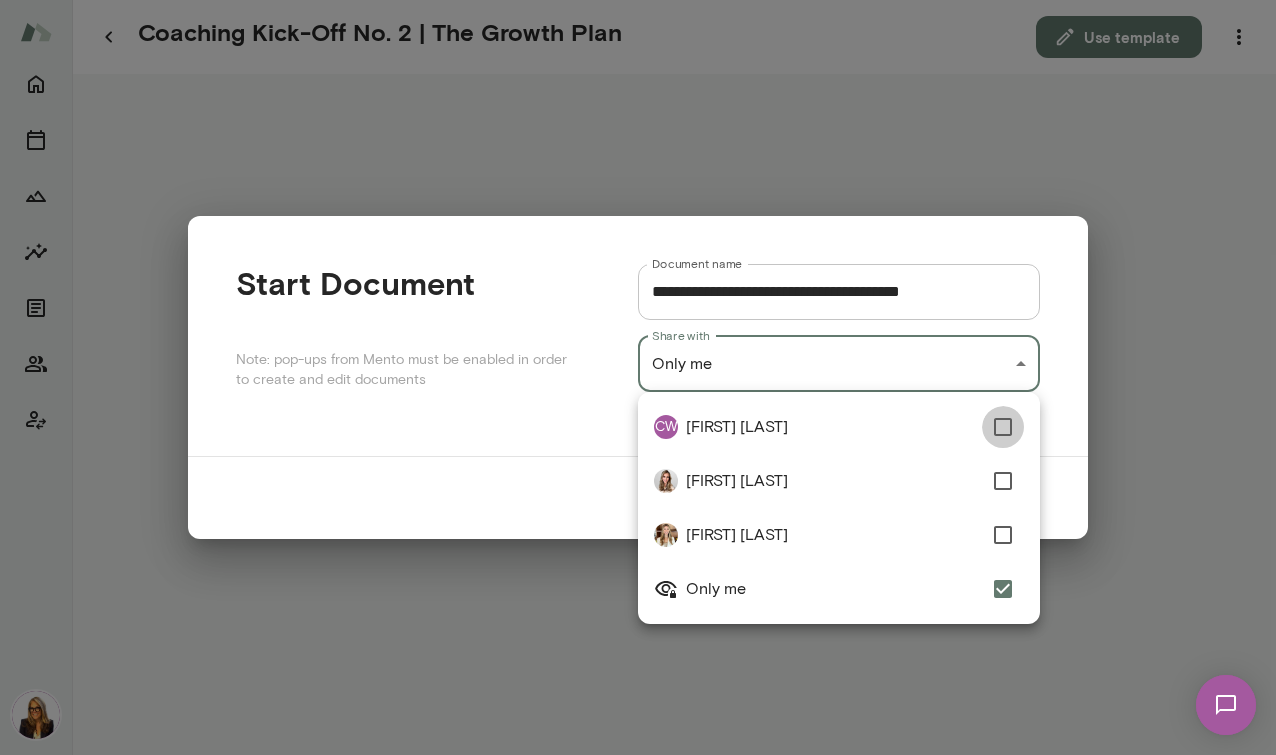 type on "**********" 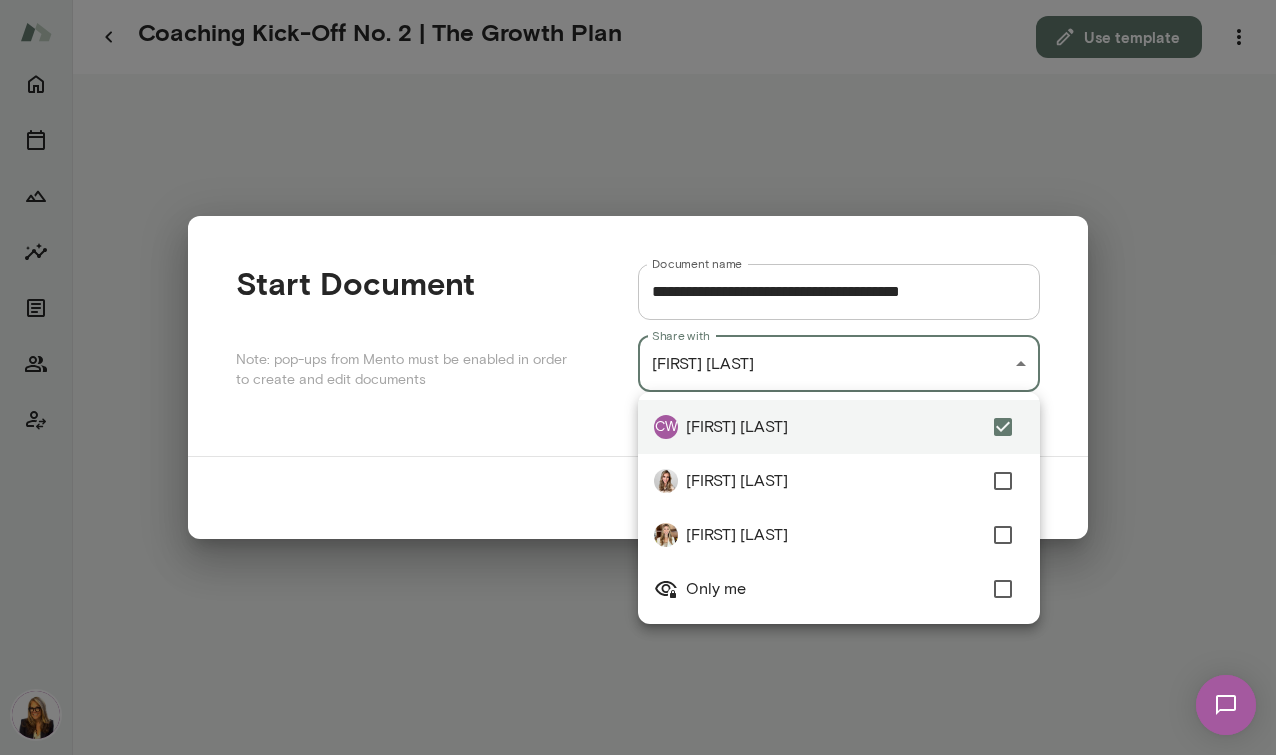 click at bounding box center [638, 377] 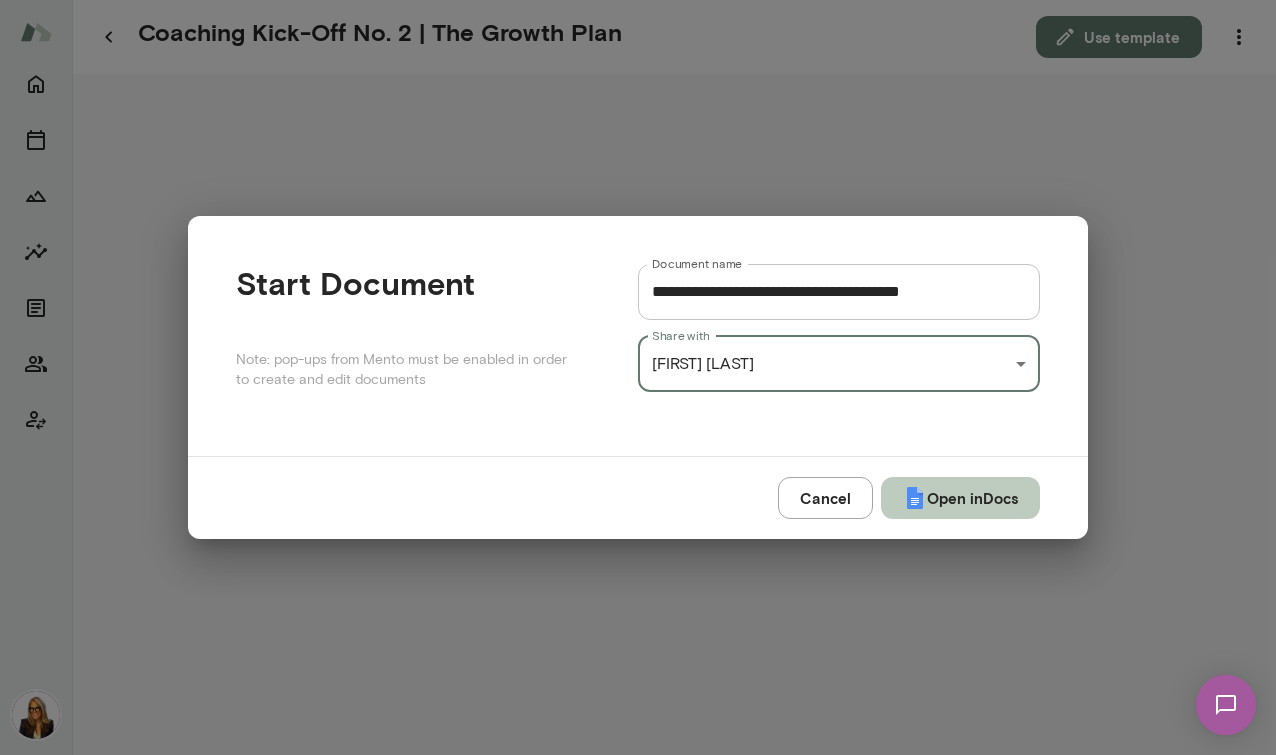 click on "Open in  Docs" at bounding box center [960, 498] 